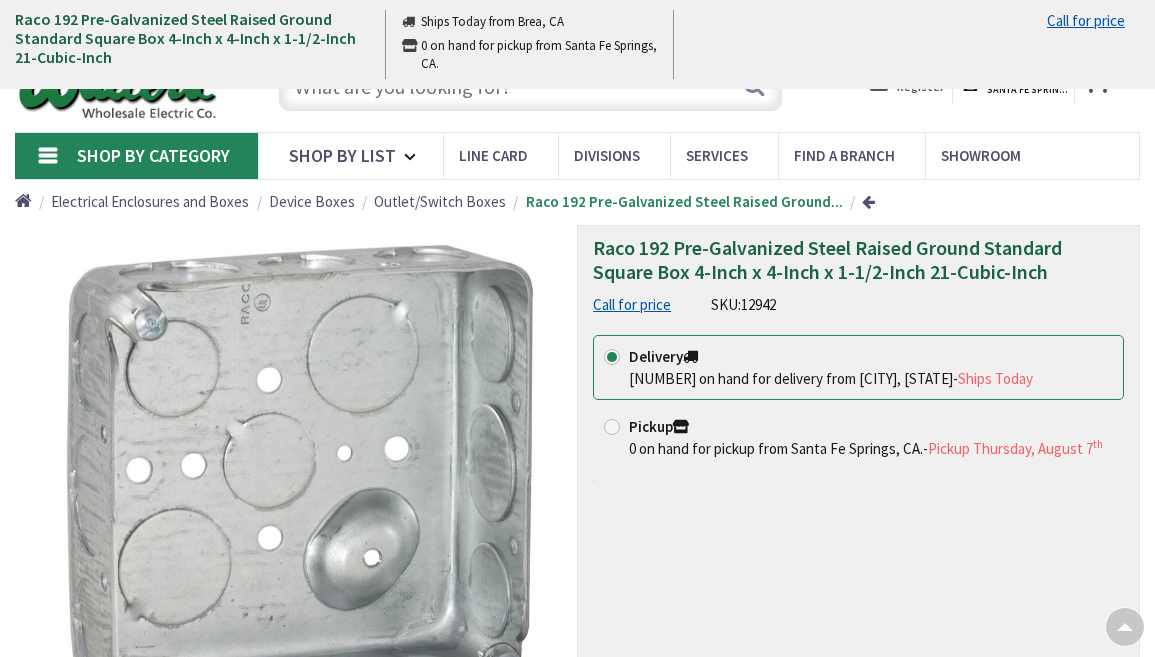 scroll, scrollTop: 500, scrollLeft: 0, axis: vertical 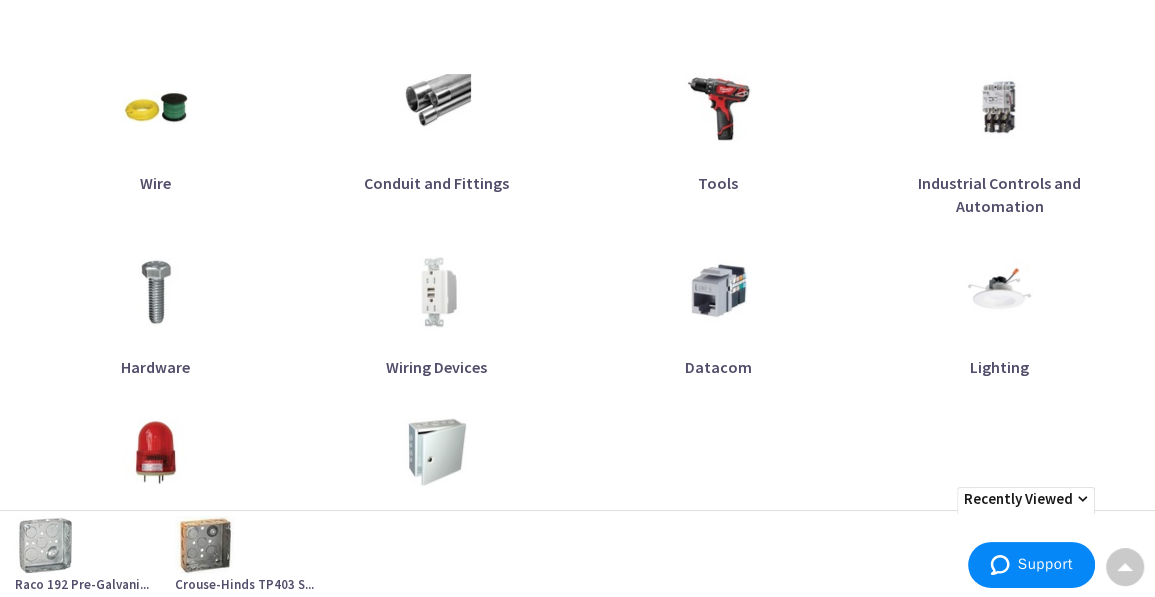 click at bounding box center (436, 291) 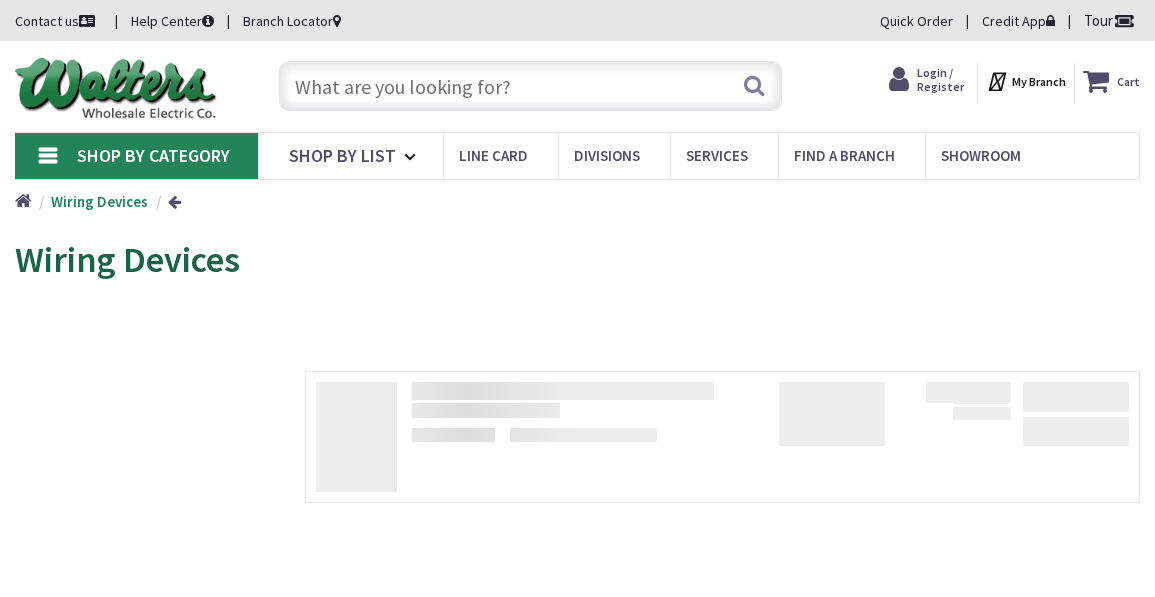 scroll, scrollTop: 0, scrollLeft: 0, axis: both 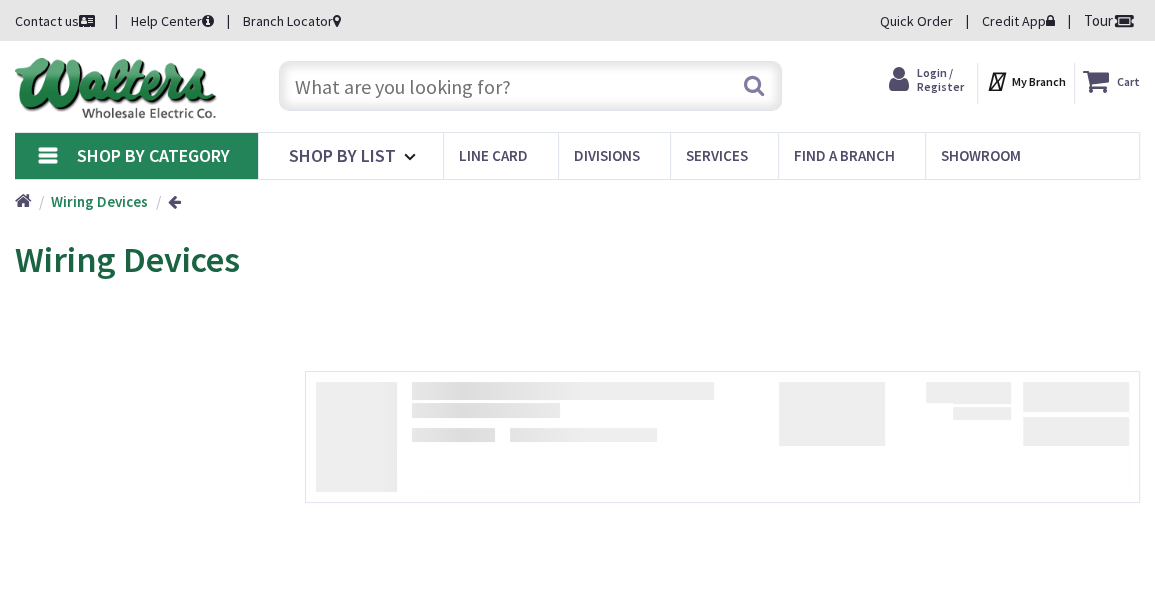 click at bounding box center (530, 86) 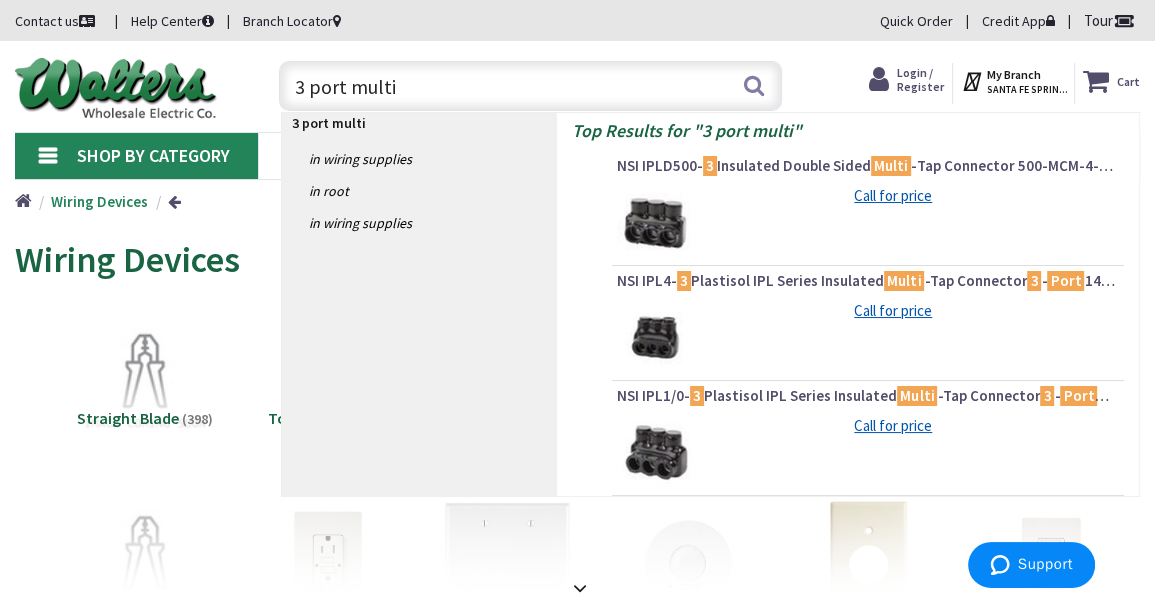 type on "3 port multi" 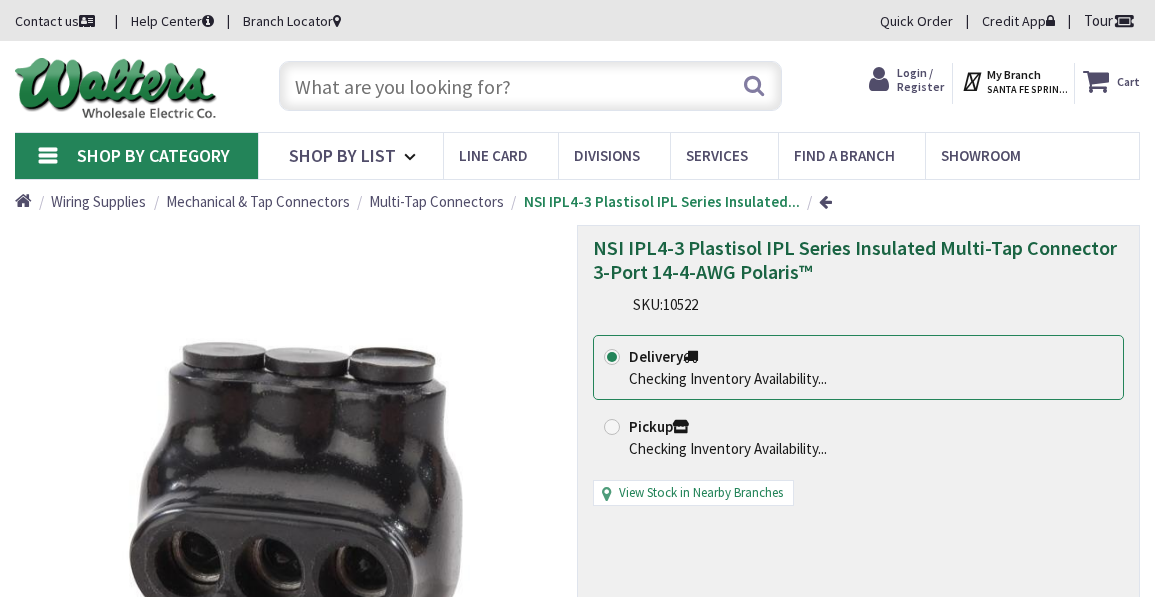 scroll, scrollTop: 0, scrollLeft: 0, axis: both 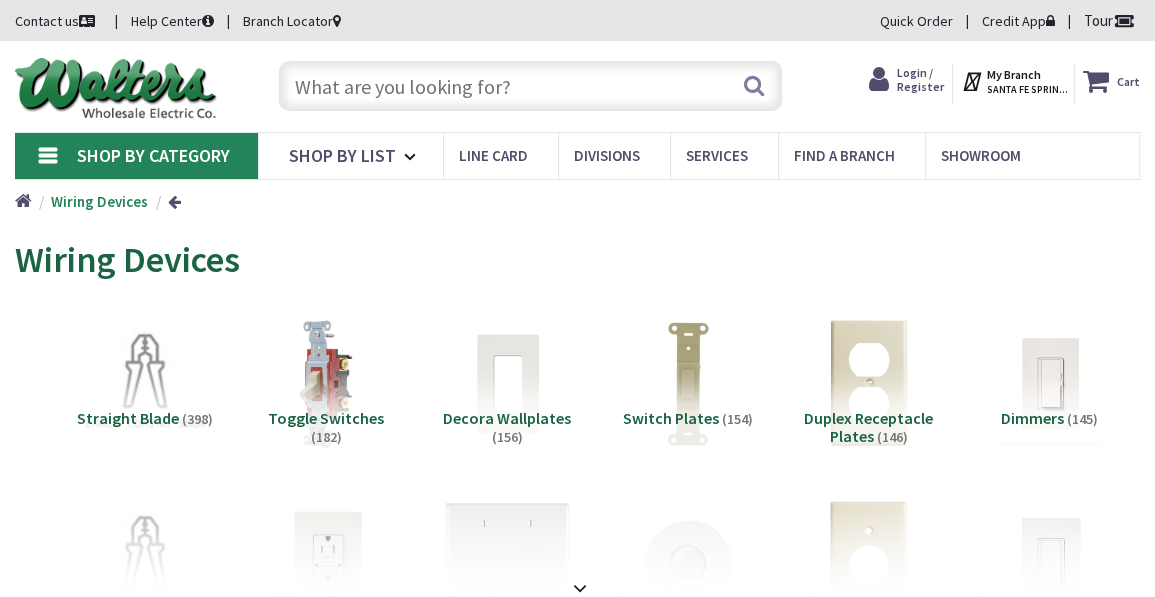 click at bounding box center (530, 86) 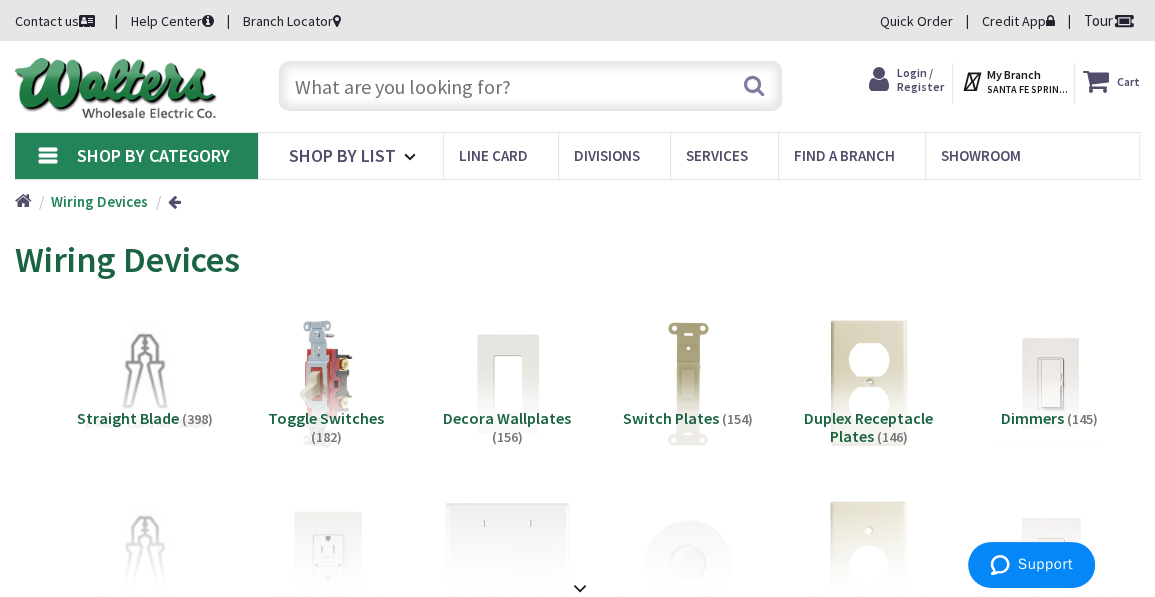 type on "9" 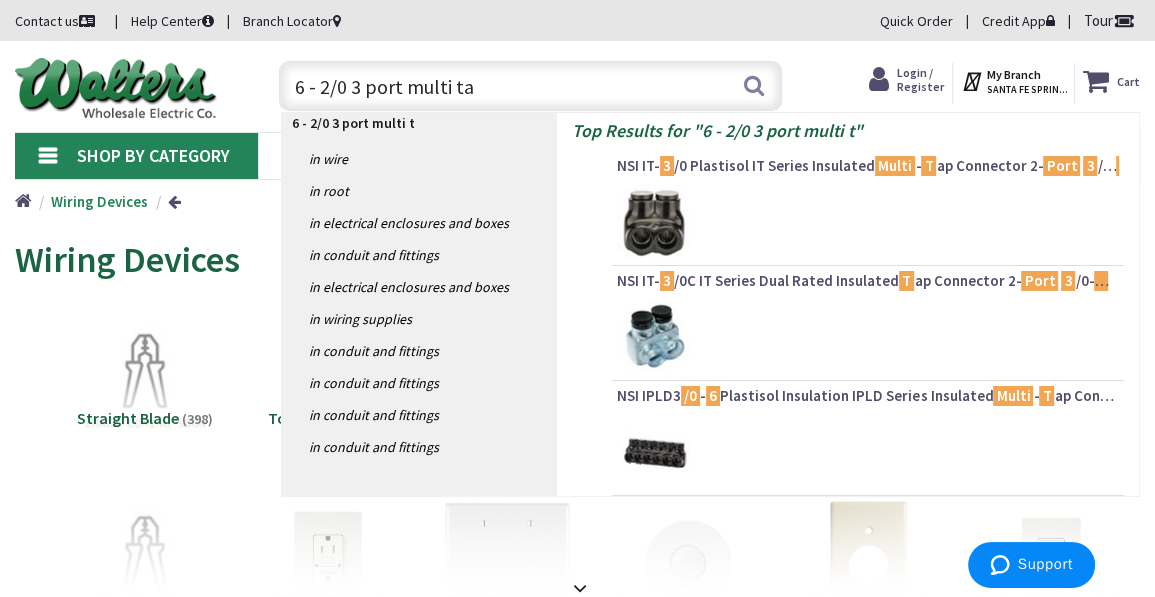 type on "6 - 2/0 3 port multi tap" 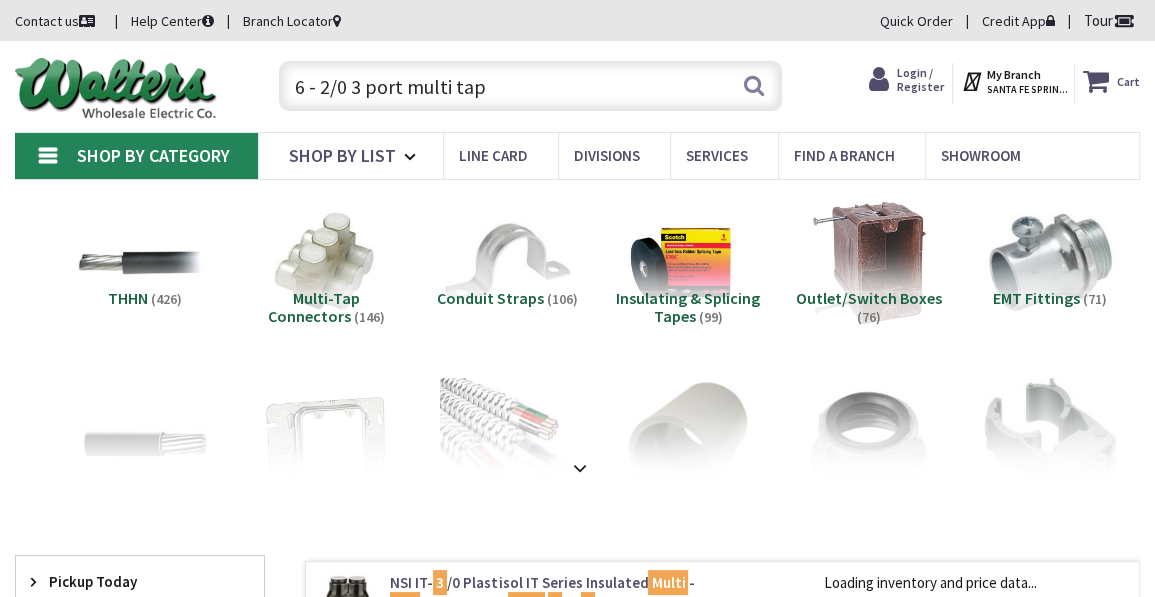 scroll, scrollTop: 299, scrollLeft: 0, axis: vertical 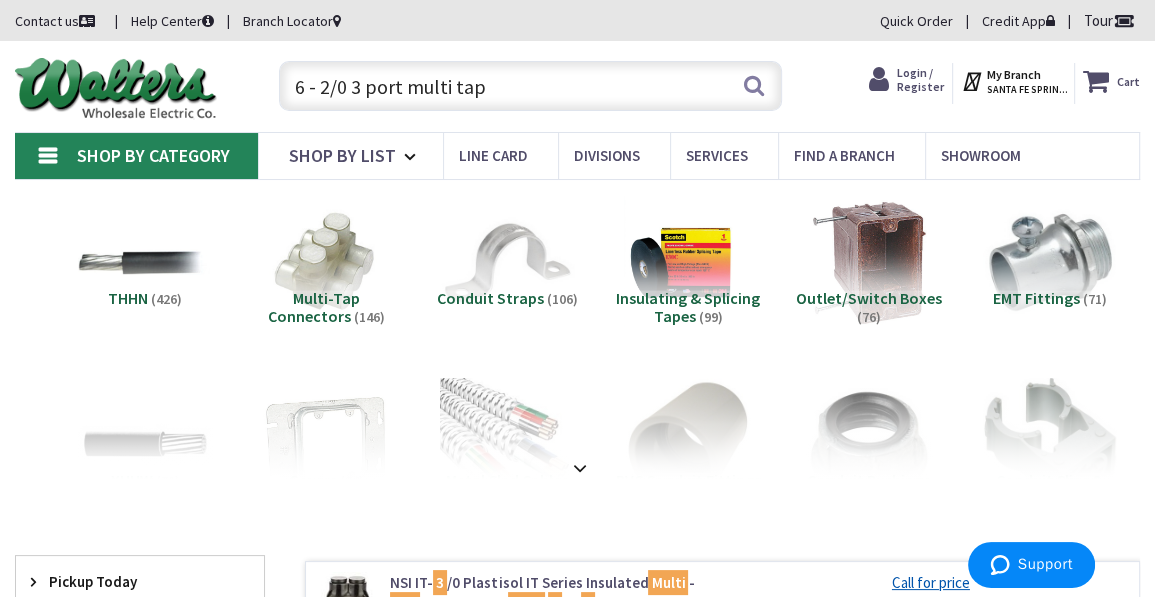 drag, startPoint x: 541, startPoint y: 97, endPoint x: 230, endPoint y: 95, distance: 311.00644 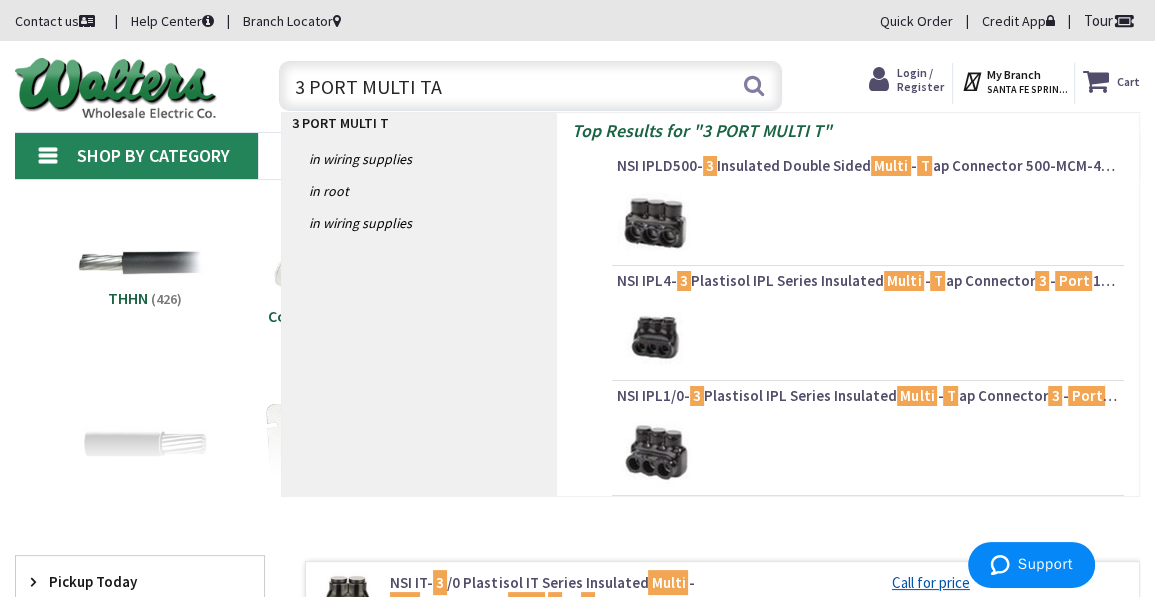 type on "3 PORT MULTI TAP" 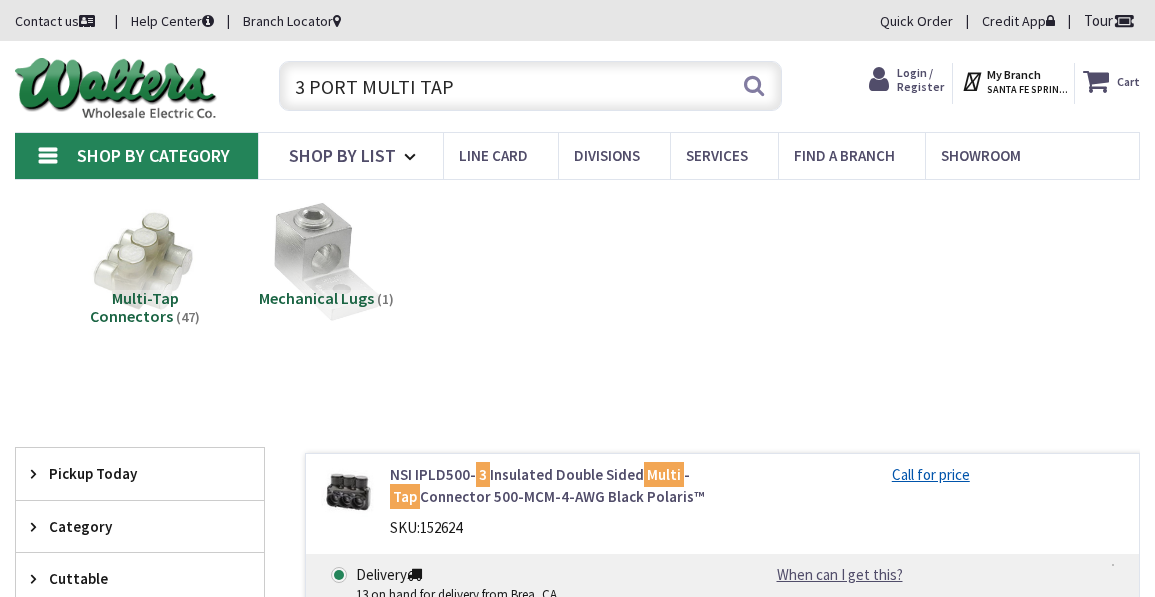scroll, scrollTop: 0, scrollLeft: 0, axis: both 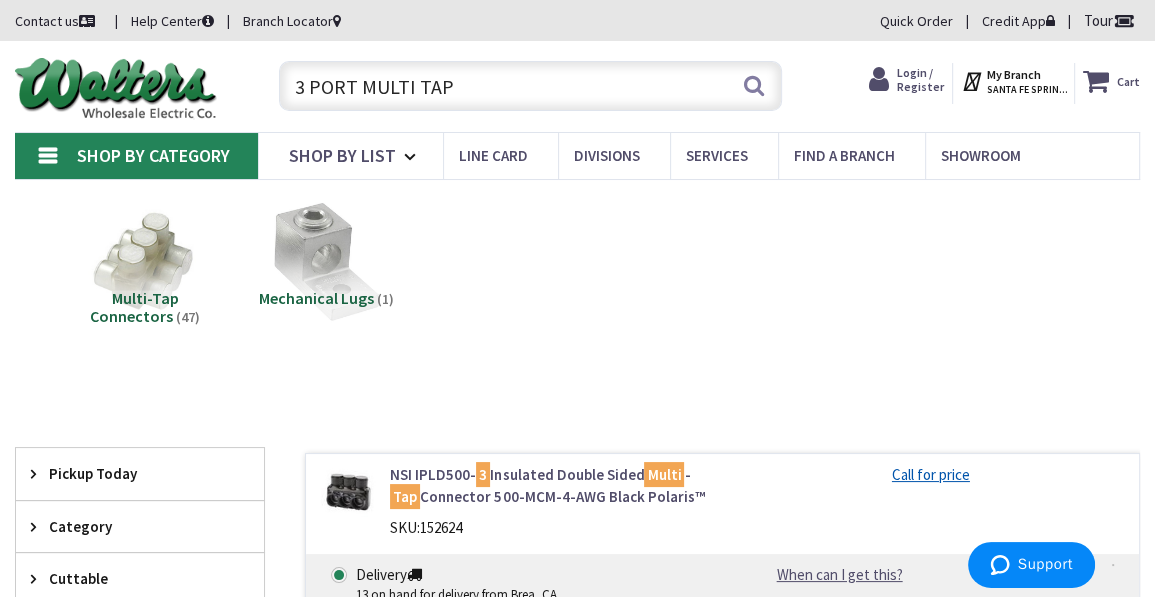 drag, startPoint x: 509, startPoint y: 86, endPoint x: 224, endPoint y: 78, distance: 285.11224 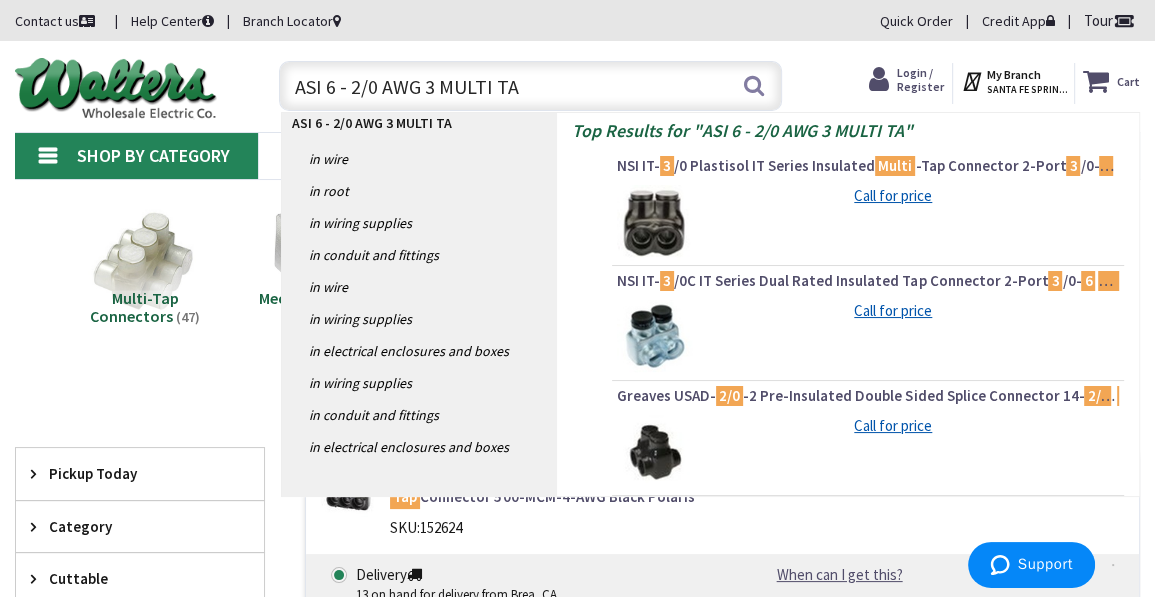 type on "ASI 6 - 2/0 AWG 3 MULTI TAP" 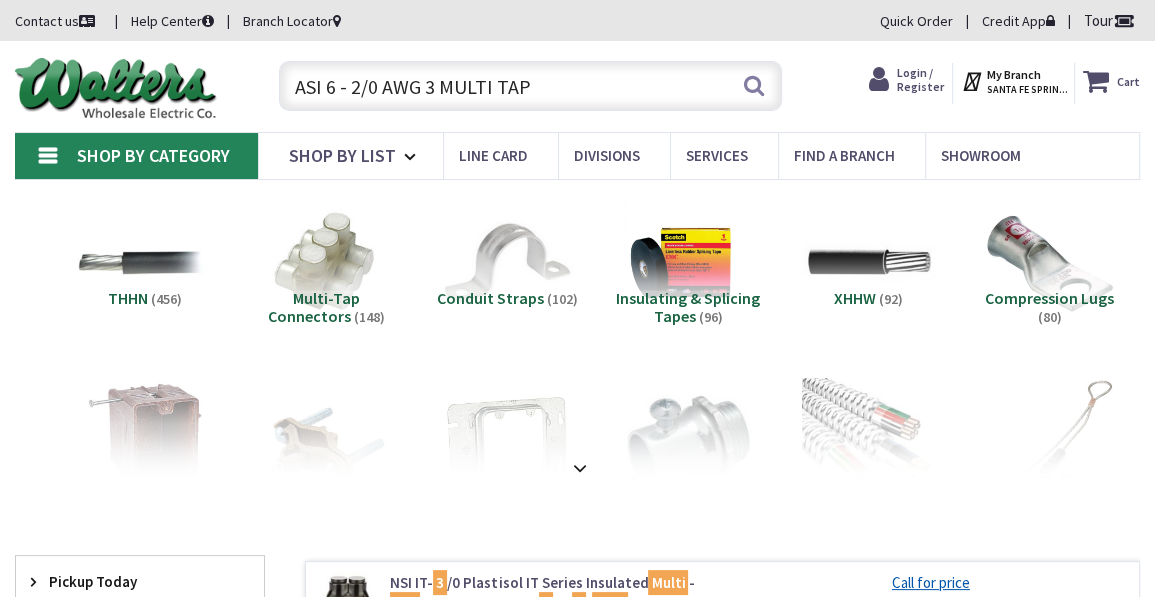 scroll, scrollTop: 301, scrollLeft: 0, axis: vertical 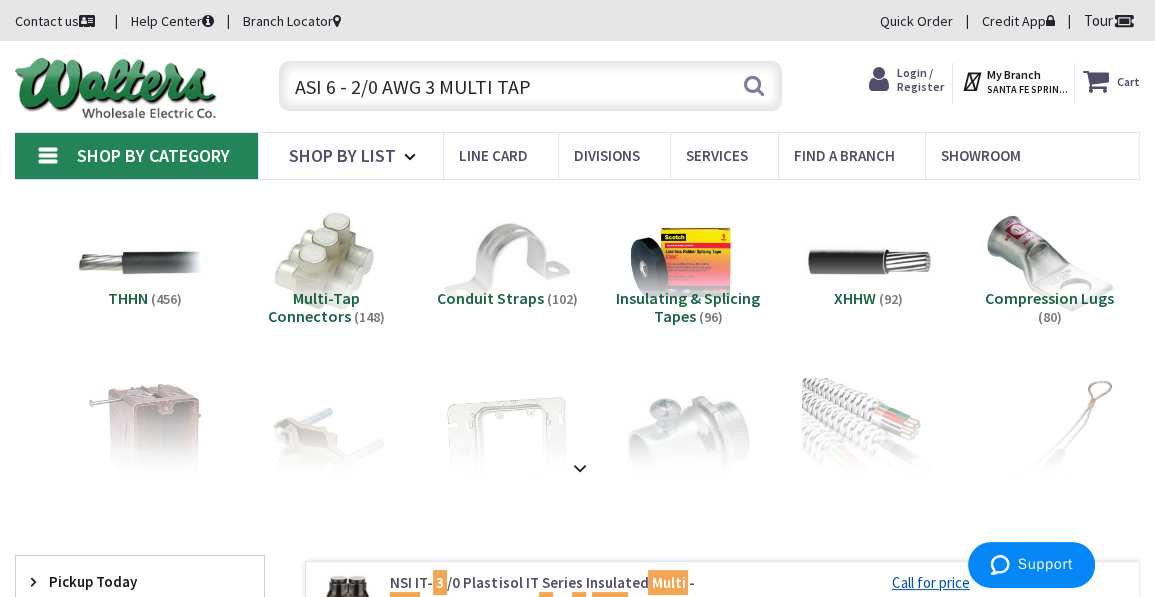 drag, startPoint x: 585, startPoint y: 82, endPoint x: 187, endPoint y: 74, distance: 398.08038 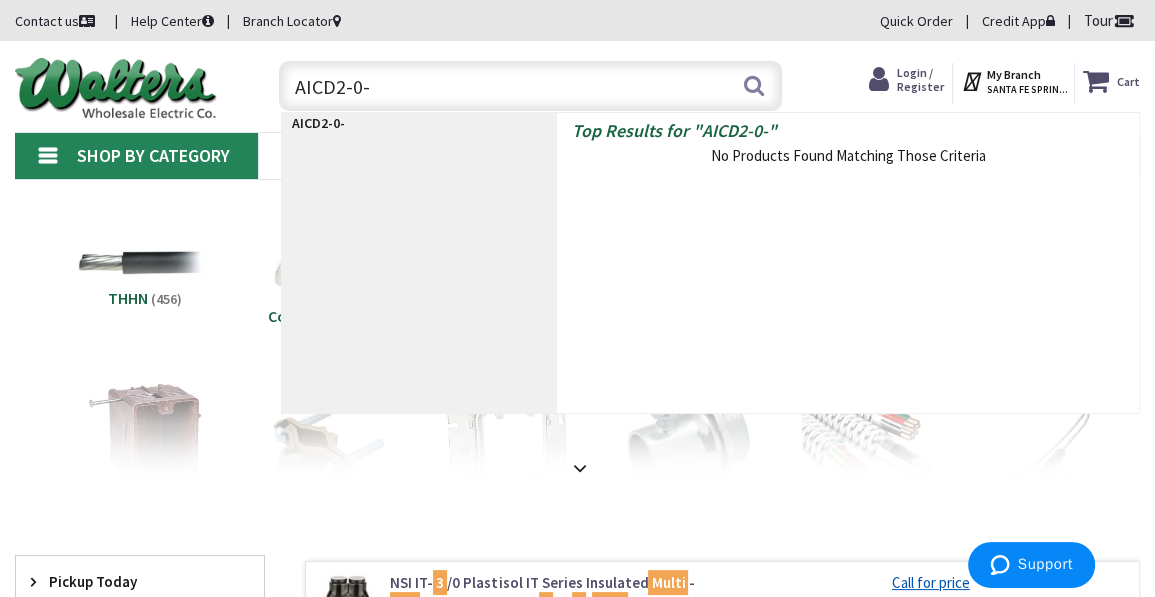 type on "AICD2-0-3" 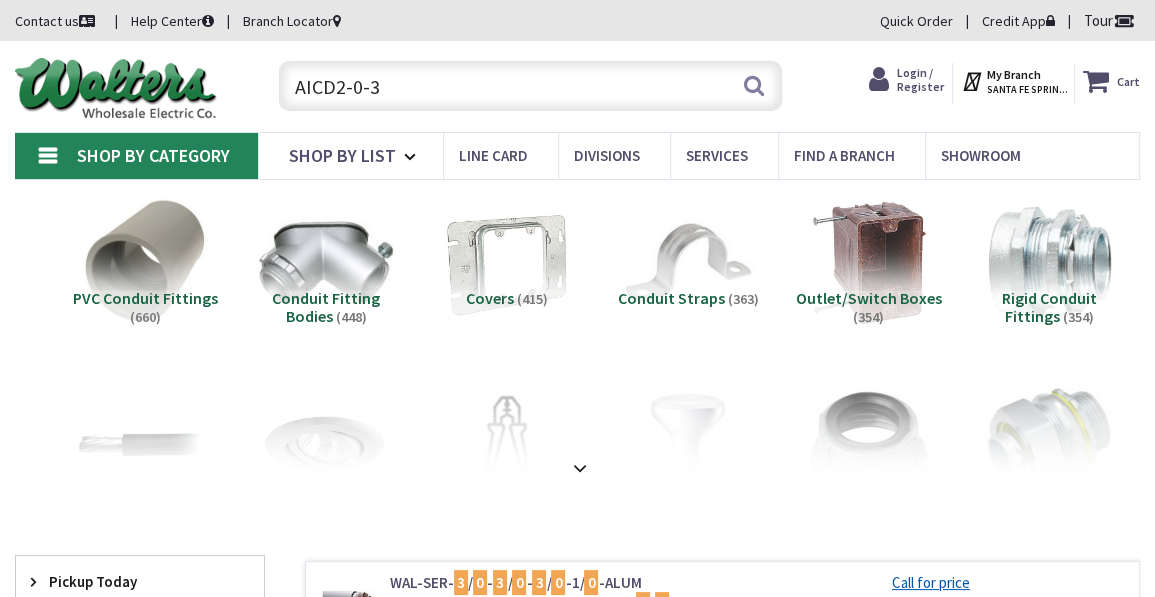 scroll, scrollTop: 299, scrollLeft: 0, axis: vertical 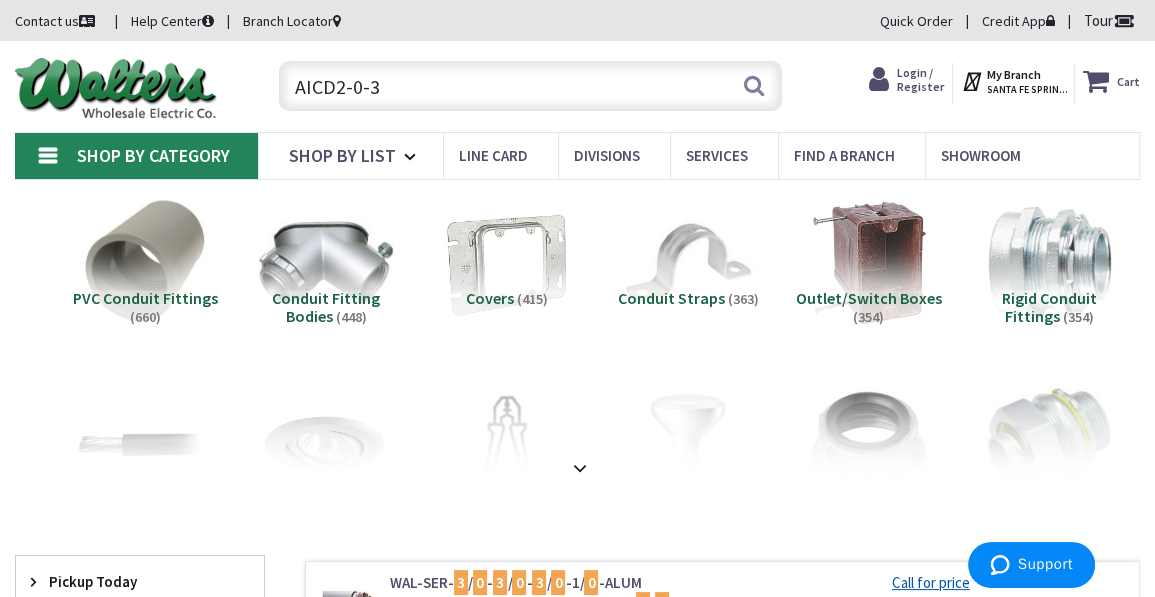 drag, startPoint x: 388, startPoint y: 84, endPoint x: 285, endPoint y: 90, distance: 103.17461 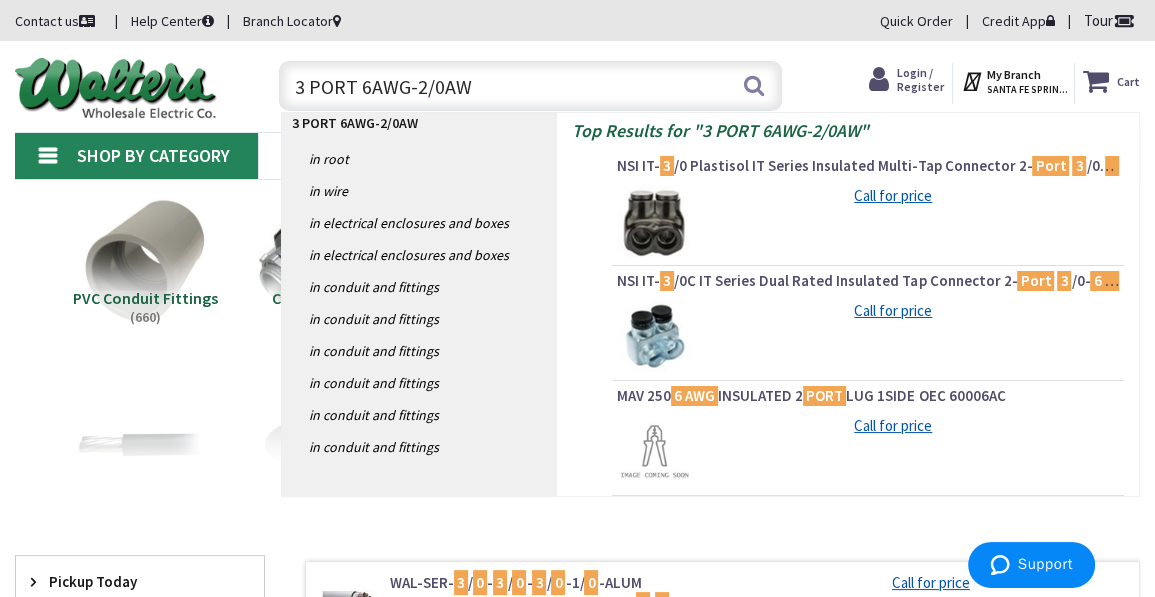 type on "3 PORT 6AWG-2/0AWG" 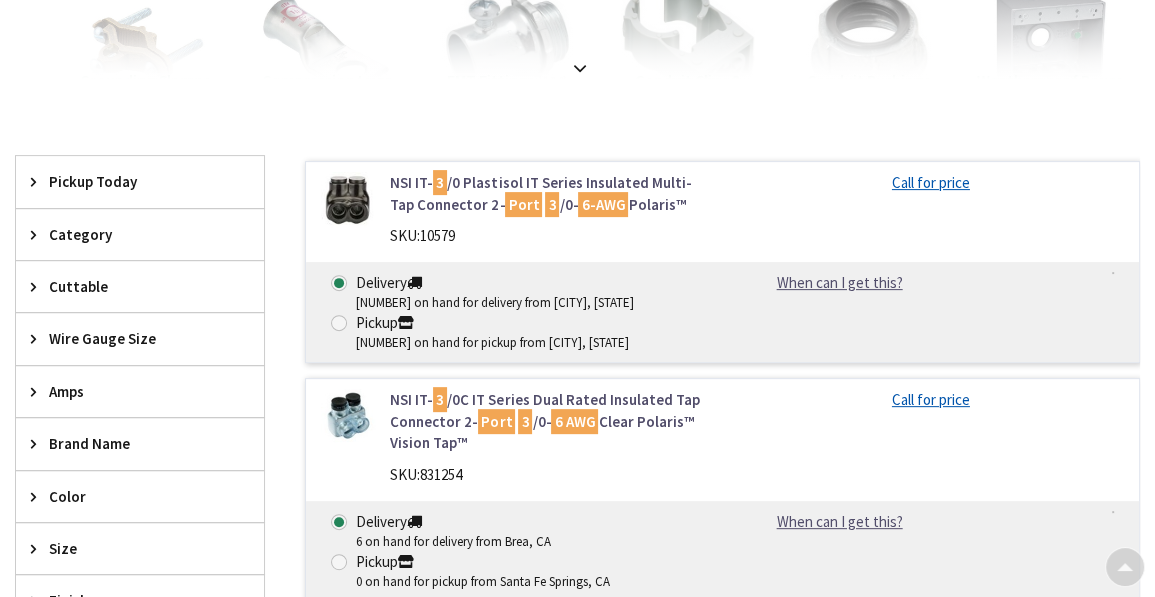 scroll, scrollTop: 0, scrollLeft: 0, axis: both 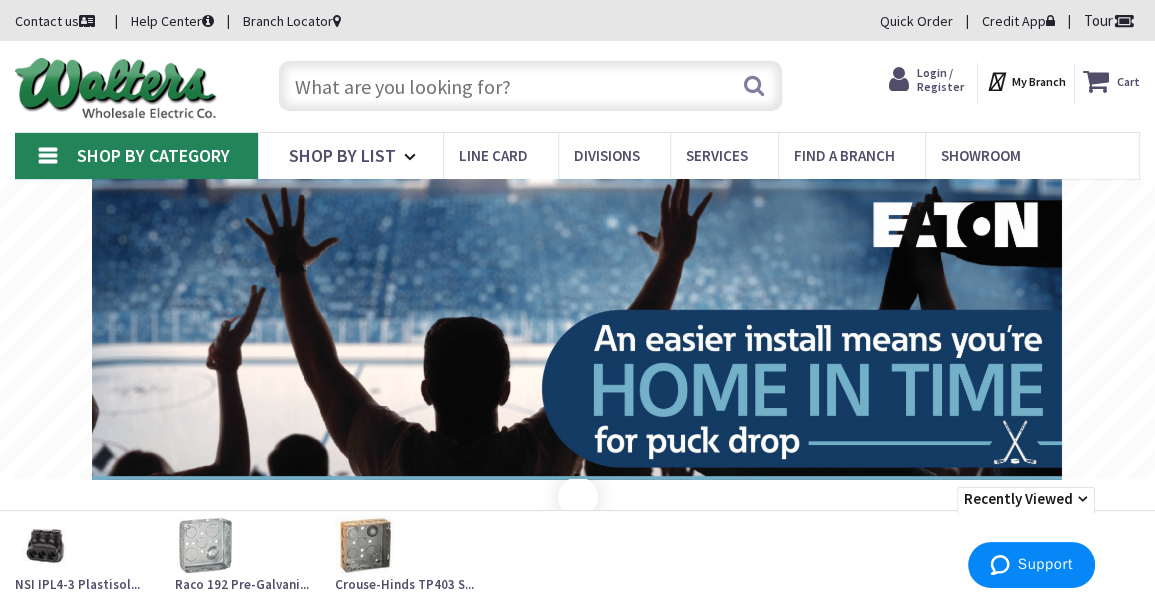 click on "Search" at bounding box center [525, 85] 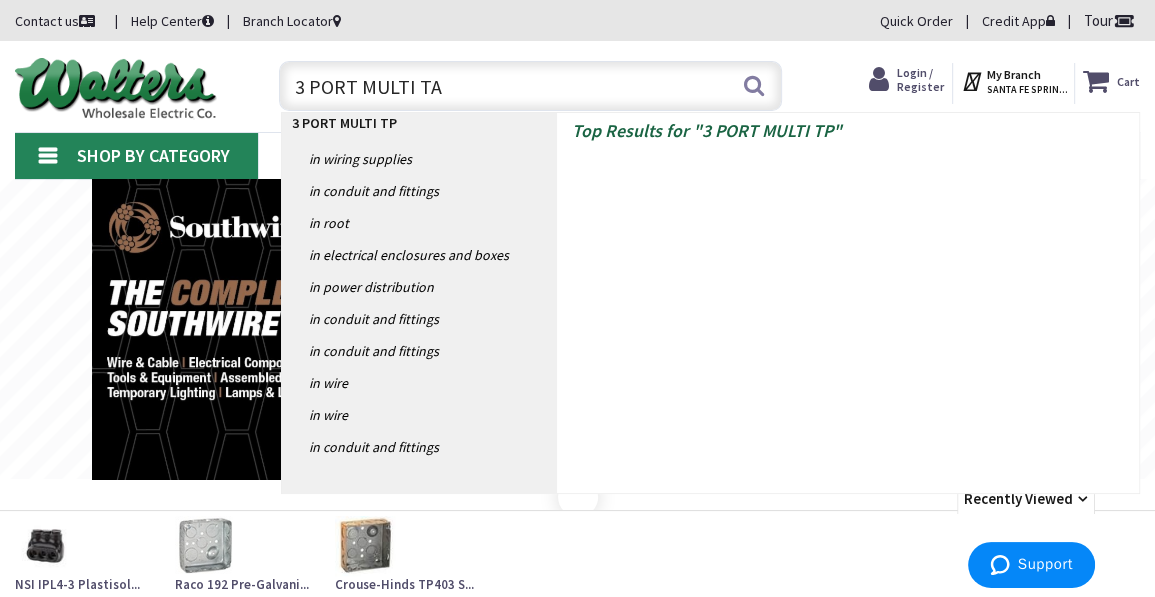 type on "3 PORT MULTI TAP" 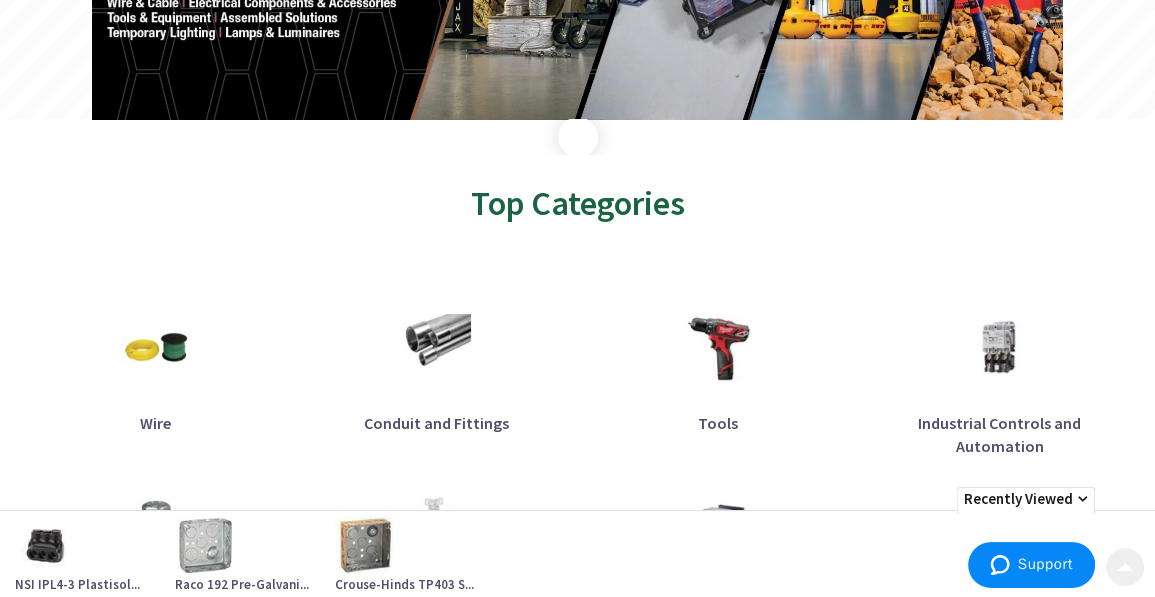 scroll, scrollTop: 400, scrollLeft: 0, axis: vertical 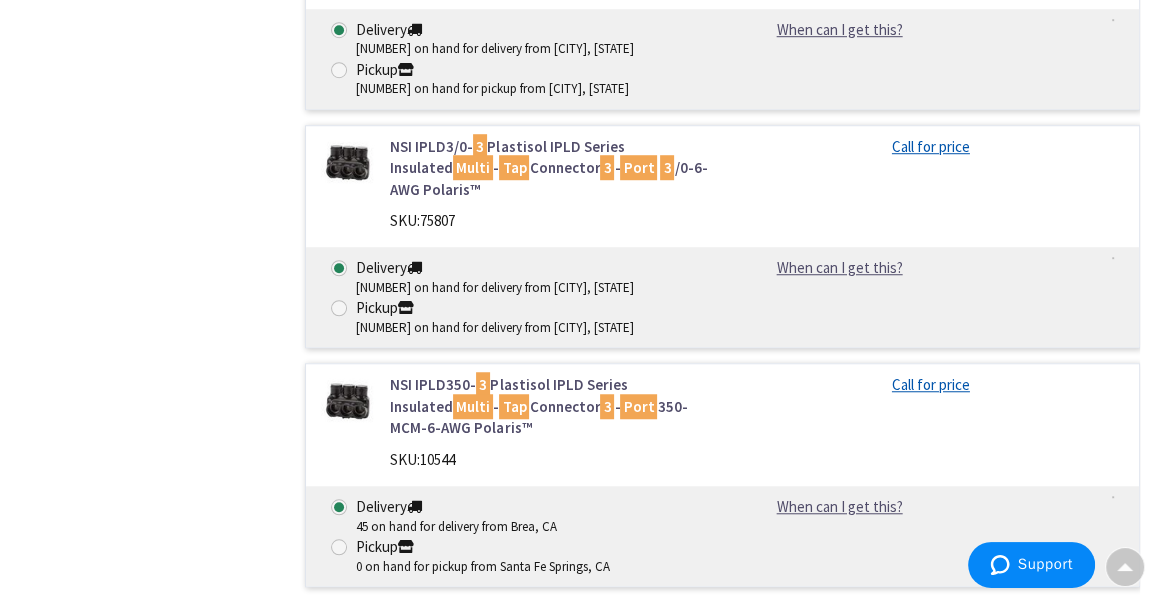 click on "NSI IPLD3/0- 3  Plastisol IPLD Series Insulated  Multi - Tap  Connector  3 - Port   3 /0-6-AWG Polaris™" at bounding box center (548, 168) 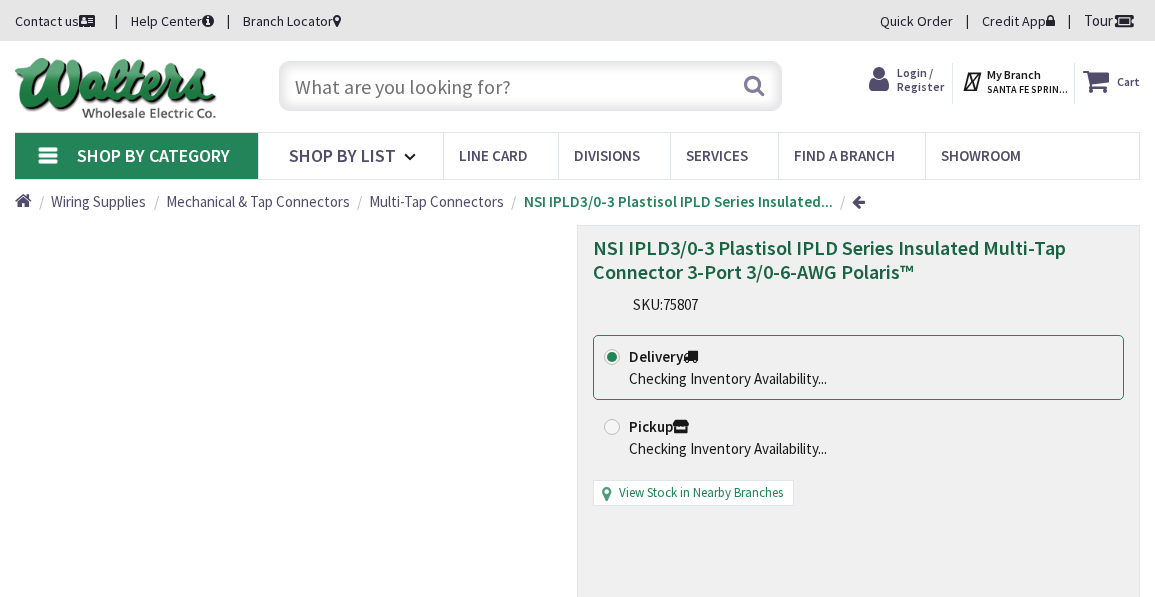 scroll, scrollTop: 0, scrollLeft: 0, axis: both 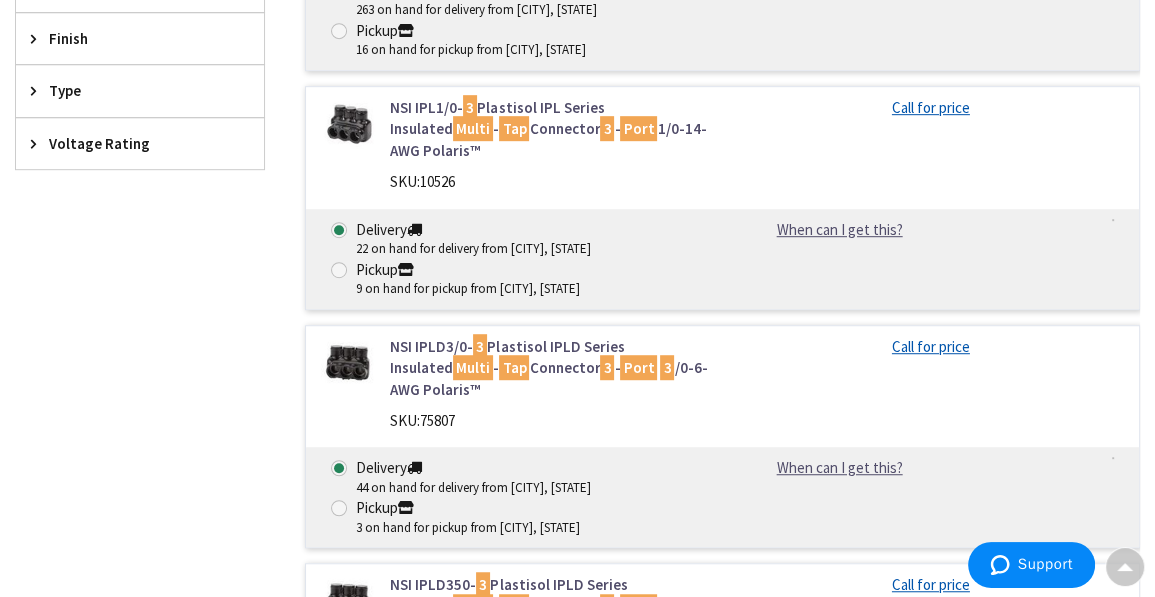 click on "NSI IPLD3/0- 3  Plastisol IPLD Series Insulated  Multi - Tap  Connector  3 - Port   3 /0-6-AWG Polaris™" at bounding box center (548, 368) 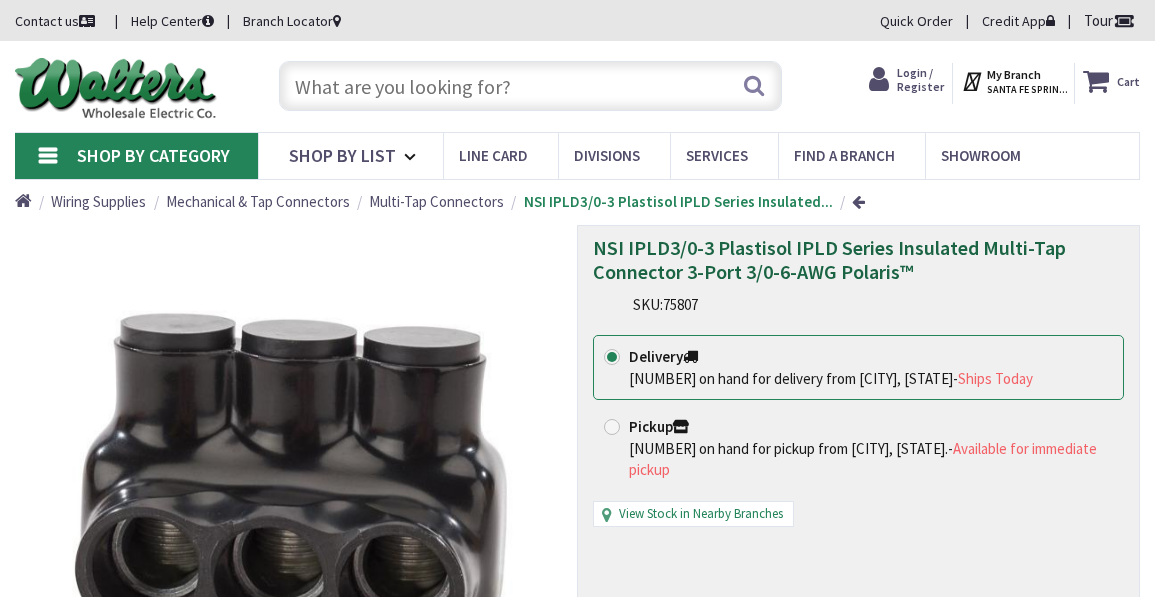 scroll, scrollTop: 0, scrollLeft: 0, axis: both 